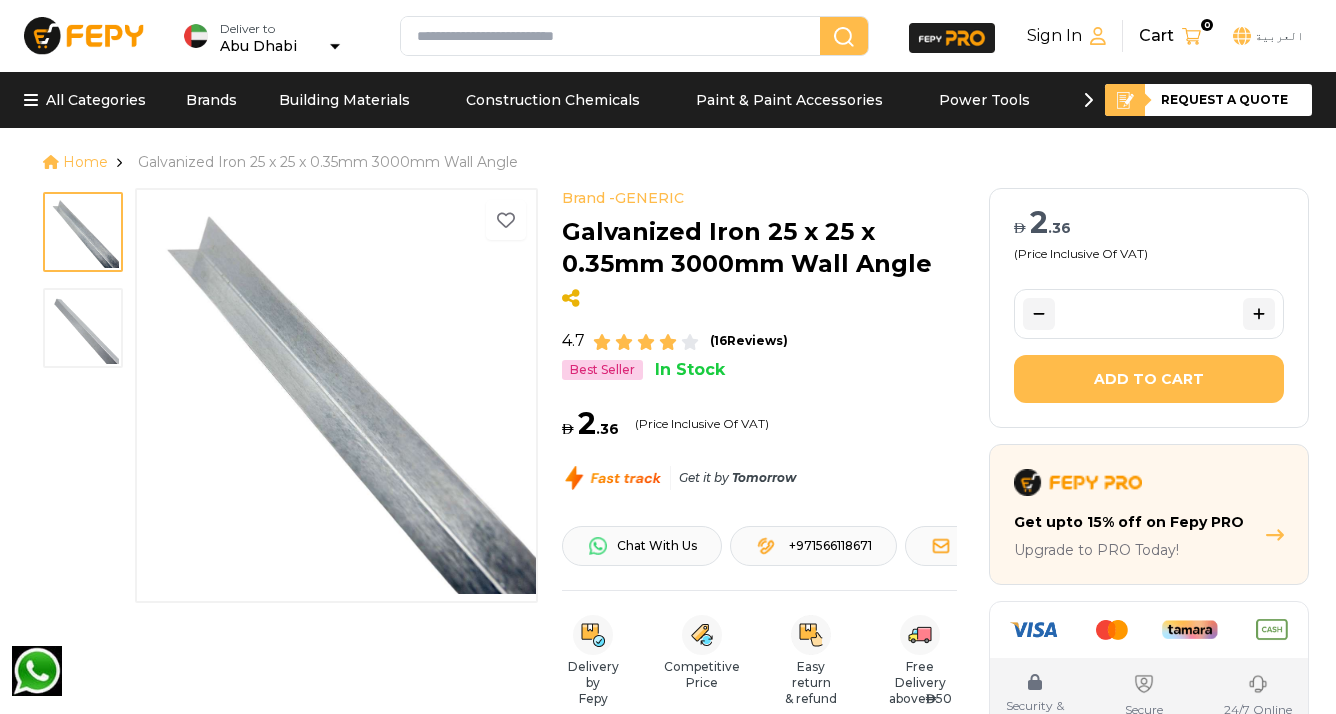 scroll, scrollTop: 0, scrollLeft: 0, axis: both 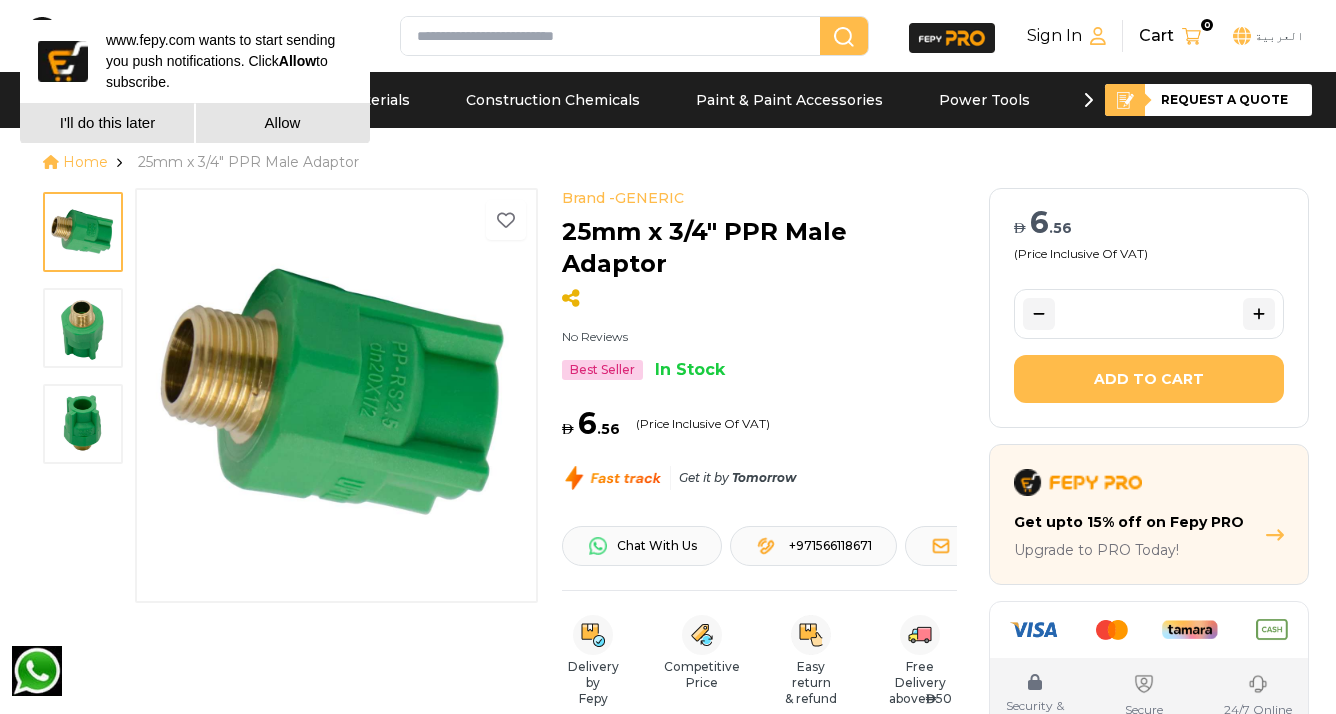 click at bounding box center (83, 328) 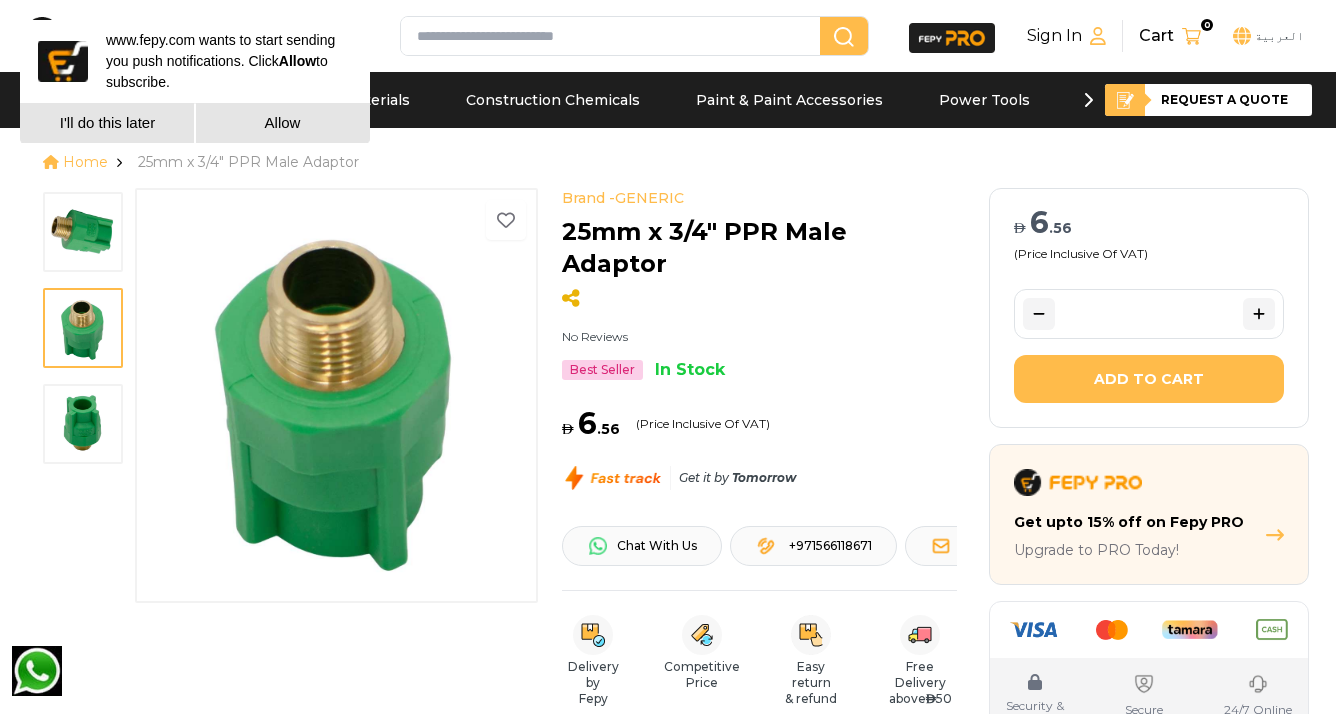 click at bounding box center (83, 424) 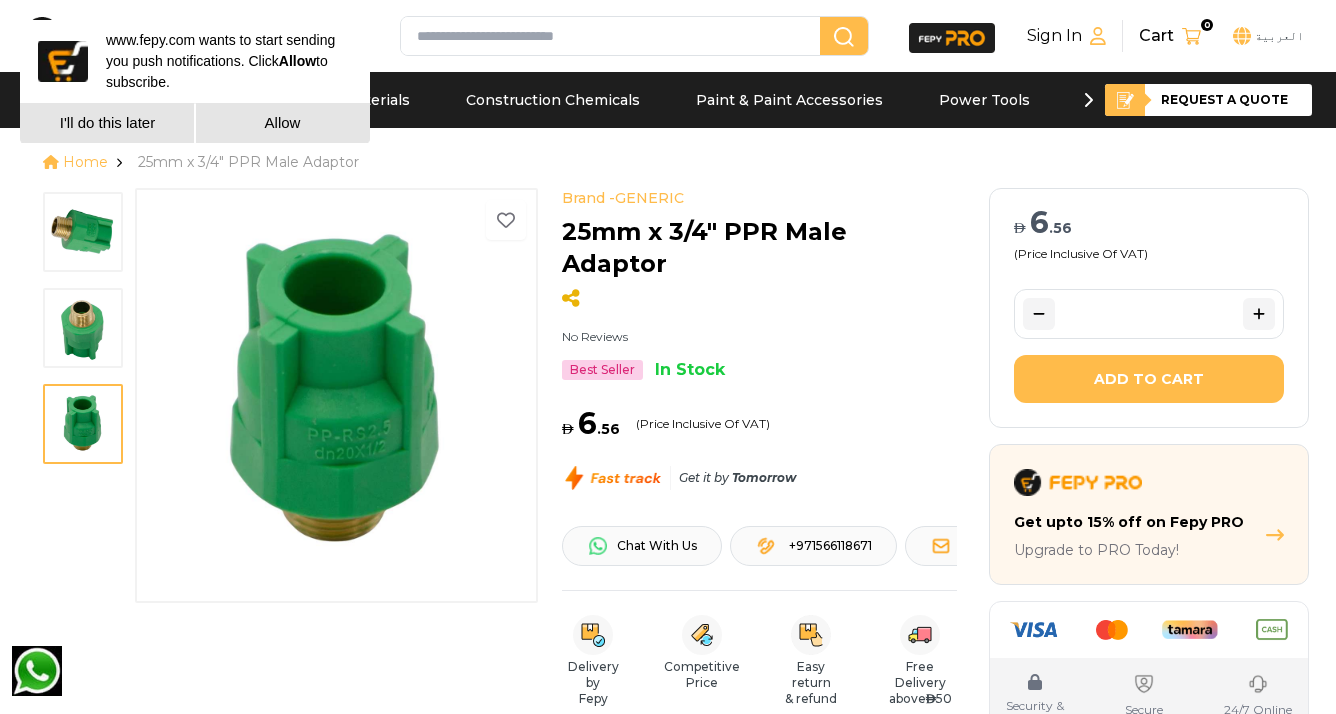 click at bounding box center (83, 328) 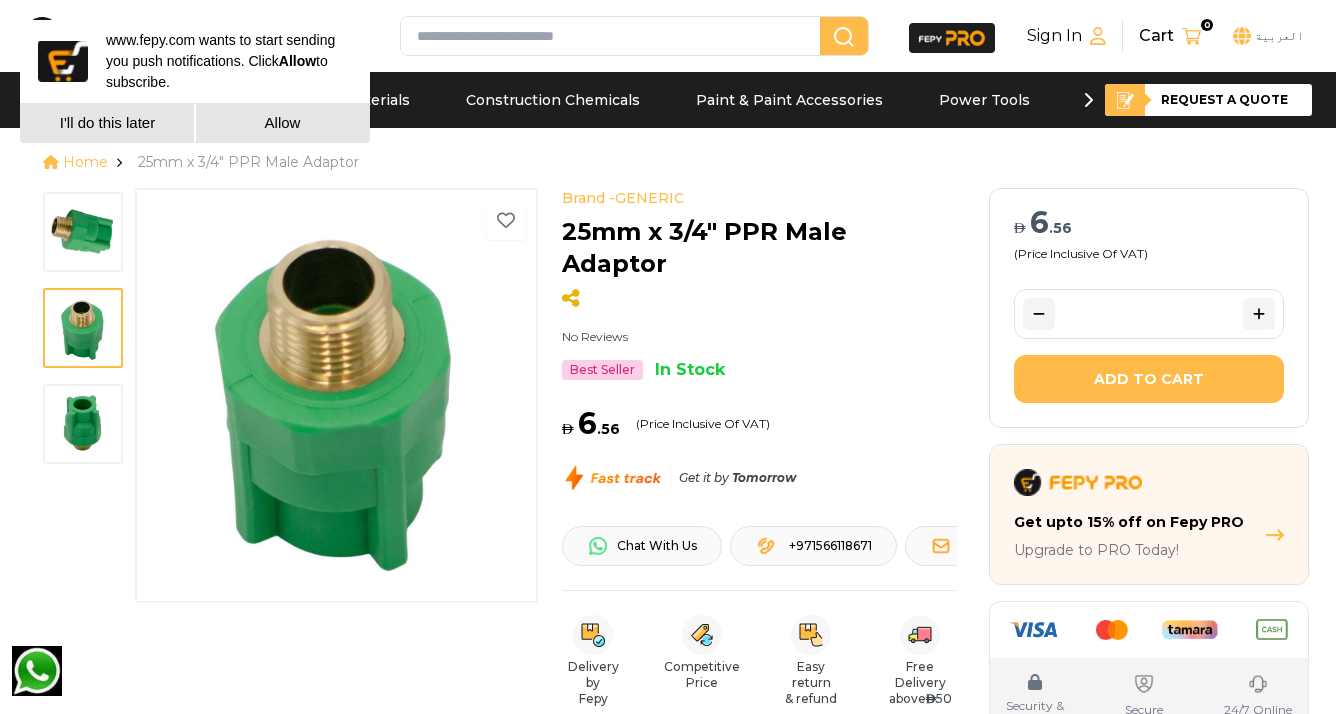 click at bounding box center (83, 232) 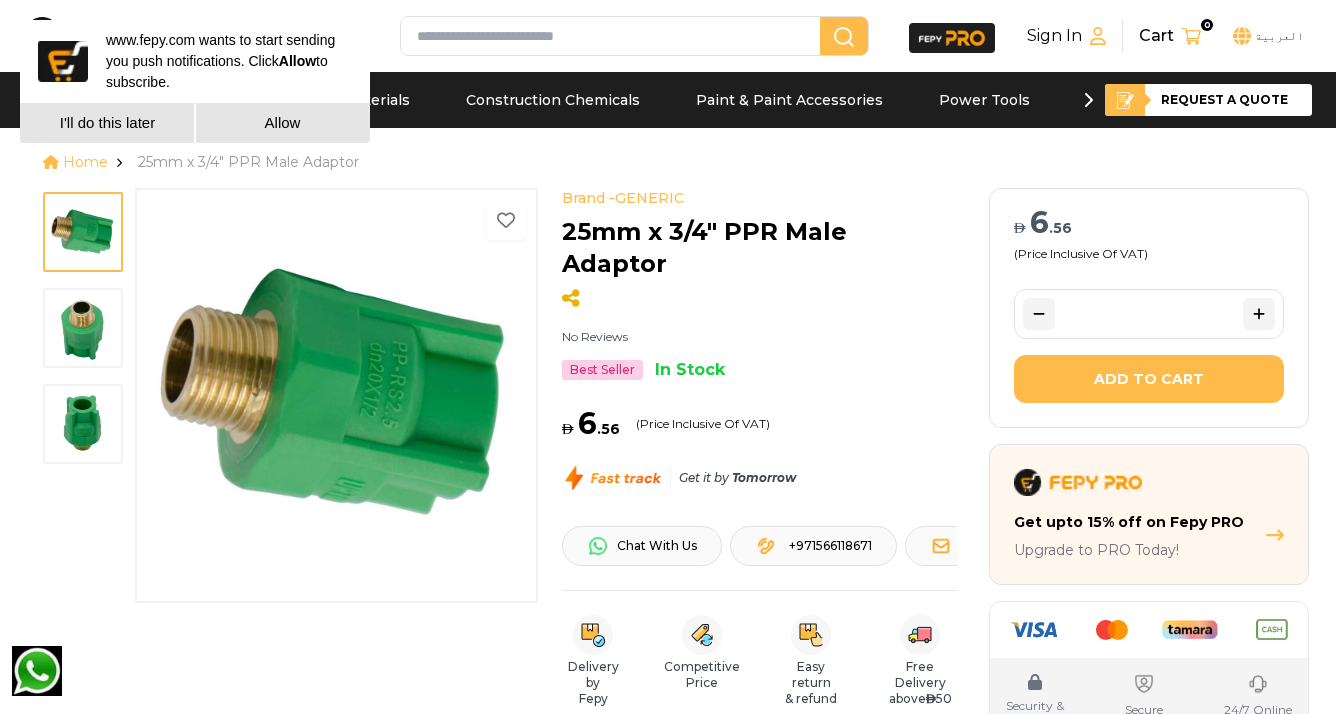click at bounding box center [83, 424] 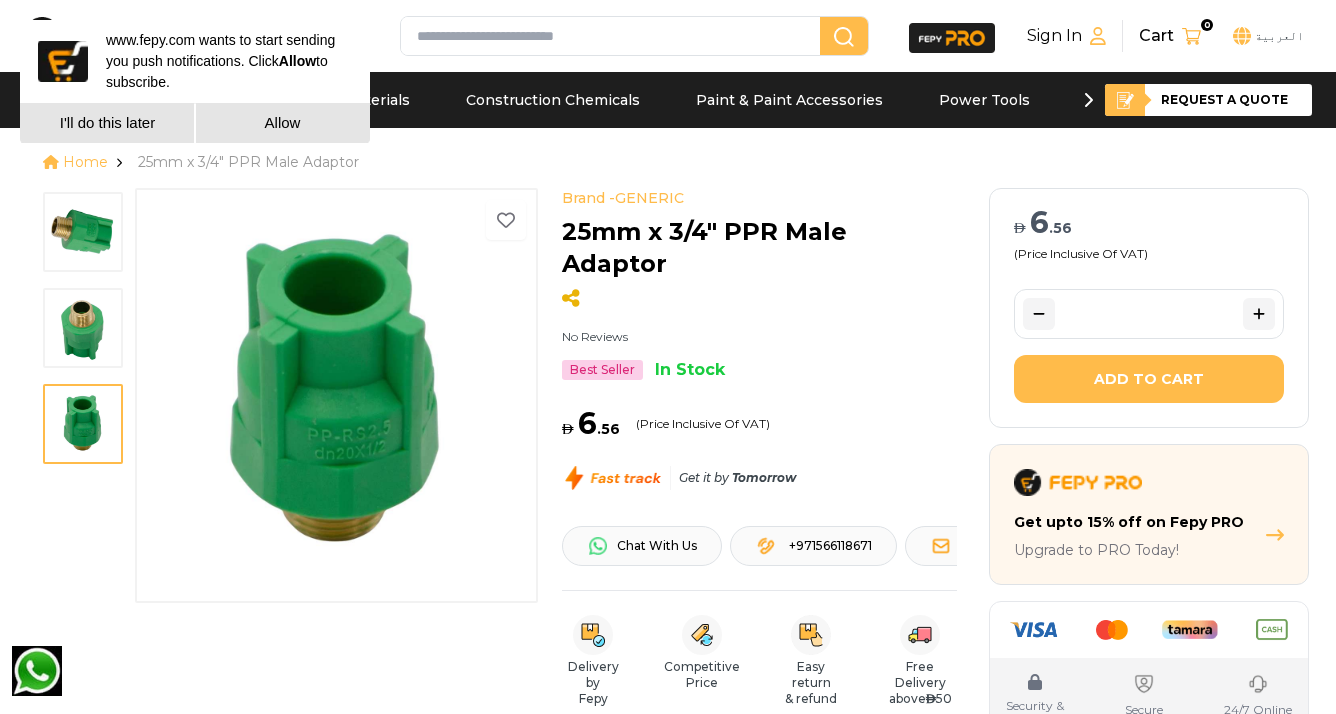 click at bounding box center [83, 328] 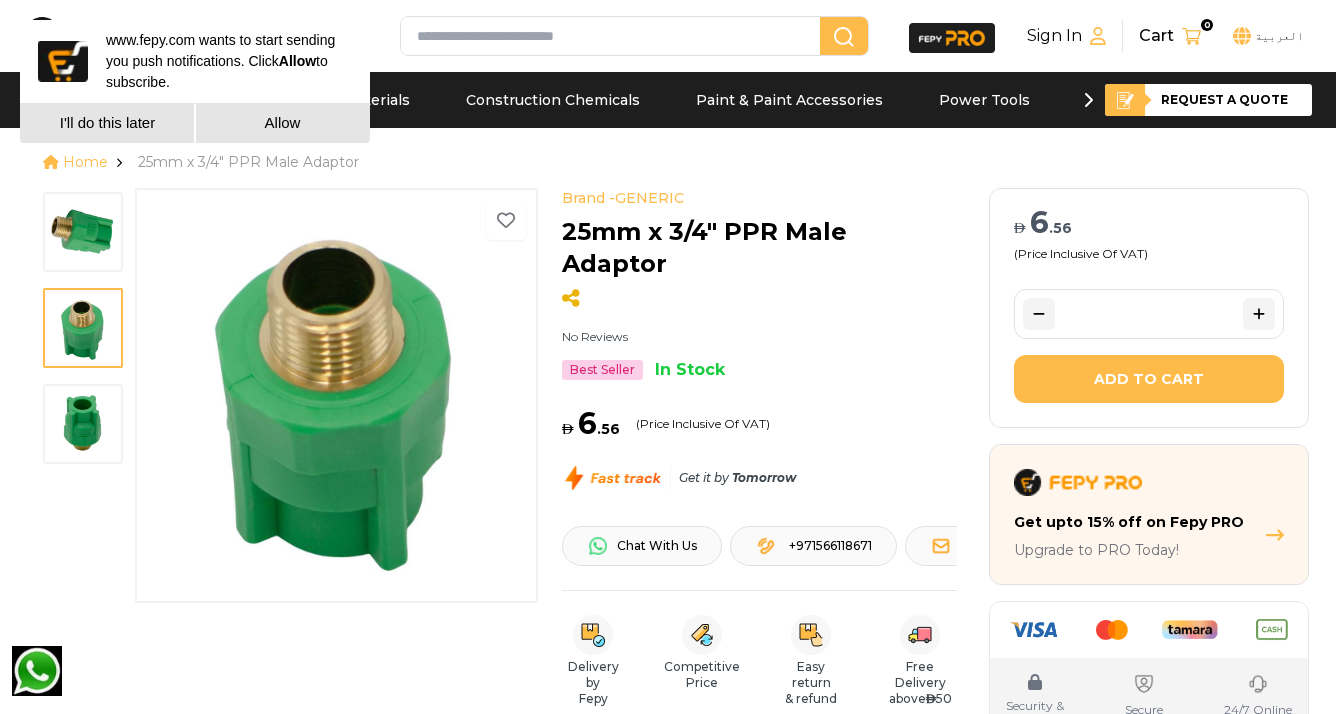 click at bounding box center (83, 232) 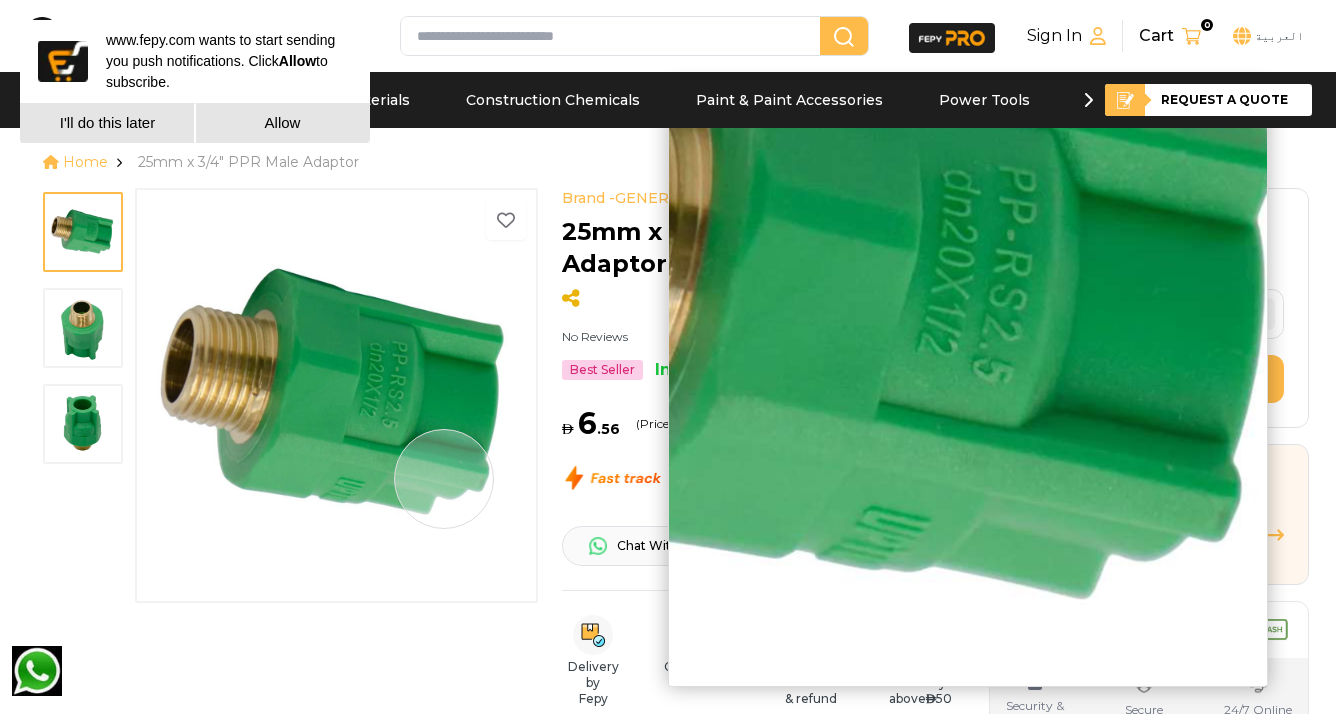 type 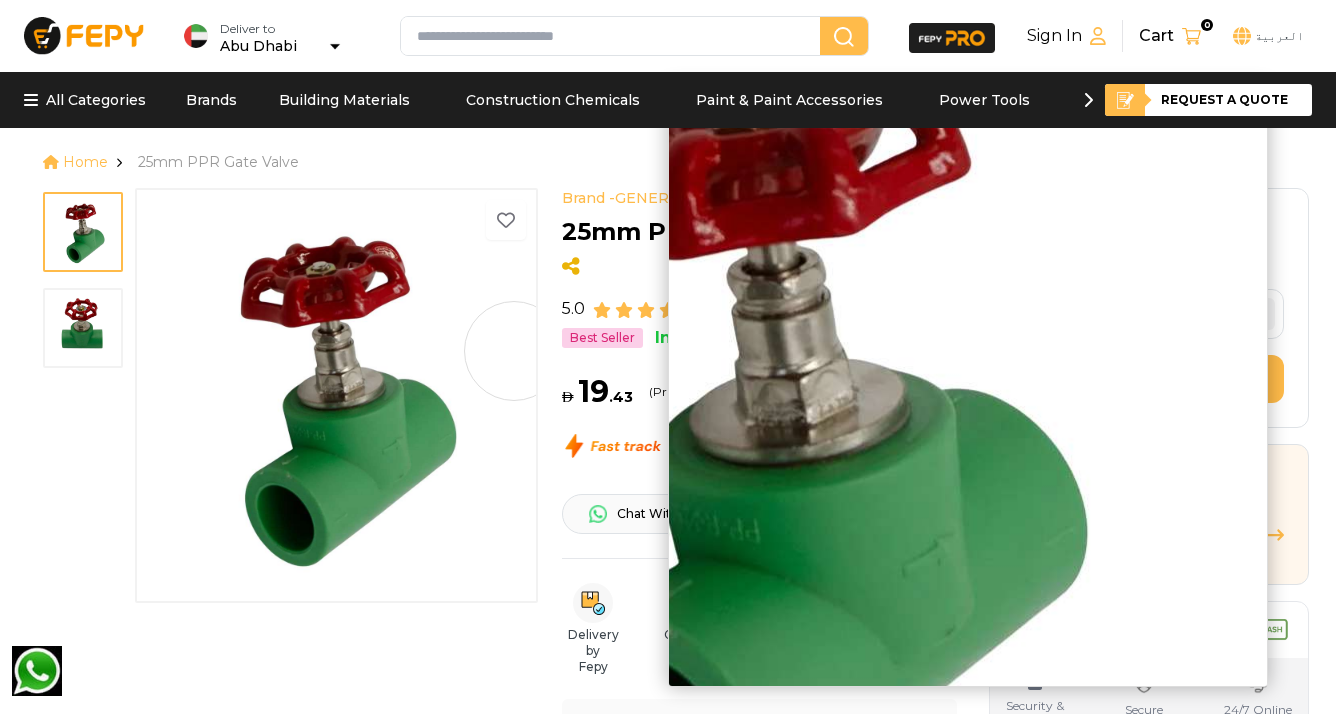 scroll, scrollTop: 0, scrollLeft: 0, axis: both 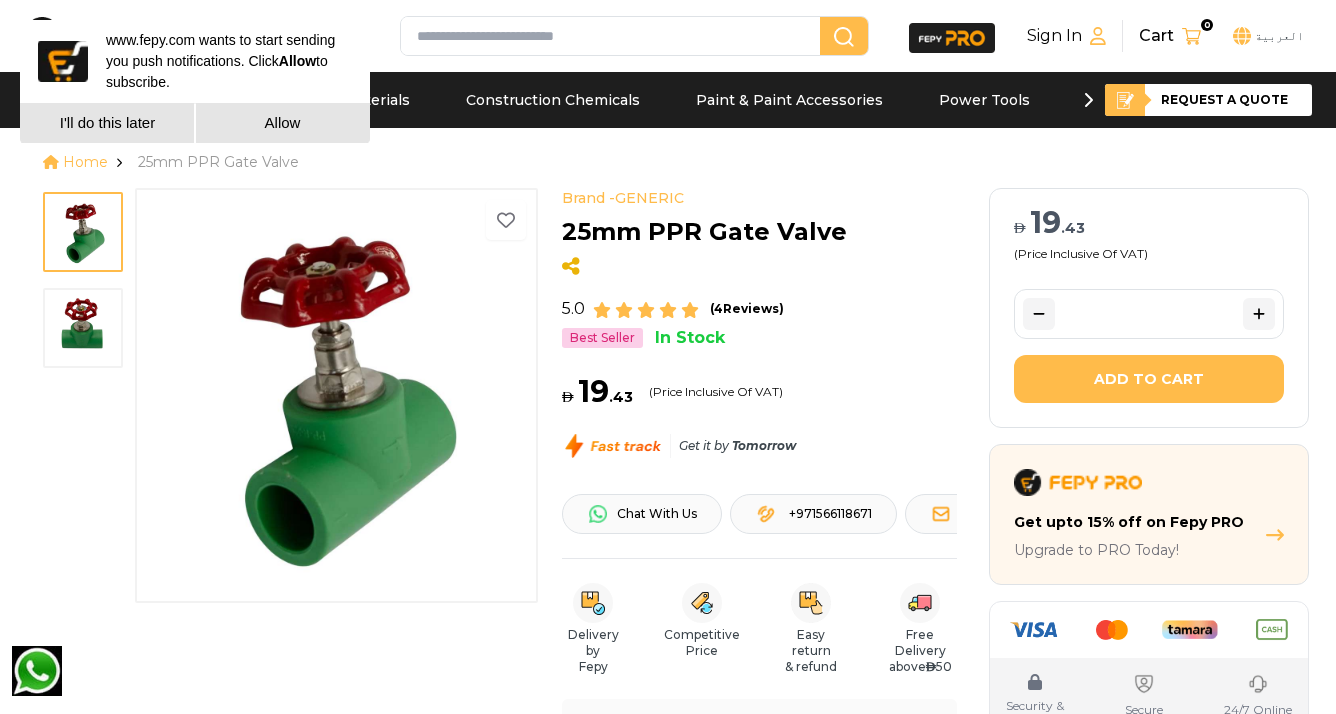 click at bounding box center (83, 328) 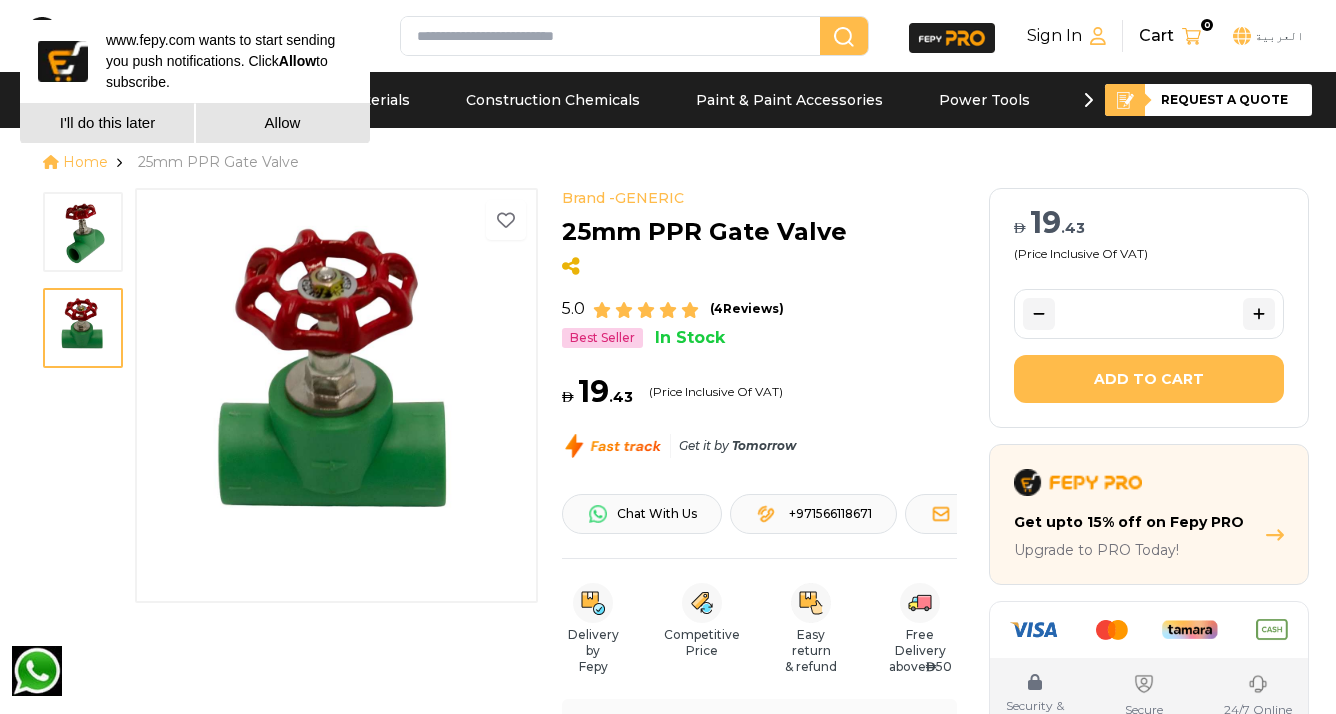 click at bounding box center (83, 232) 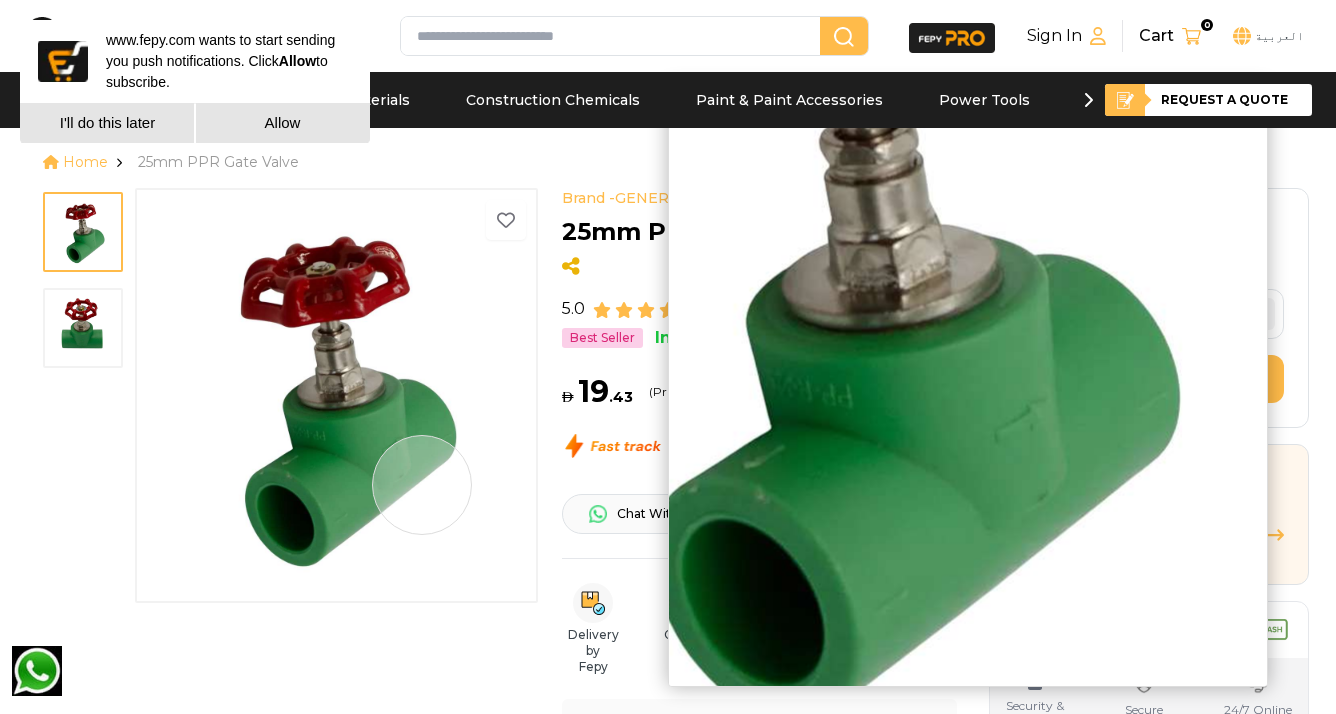 type 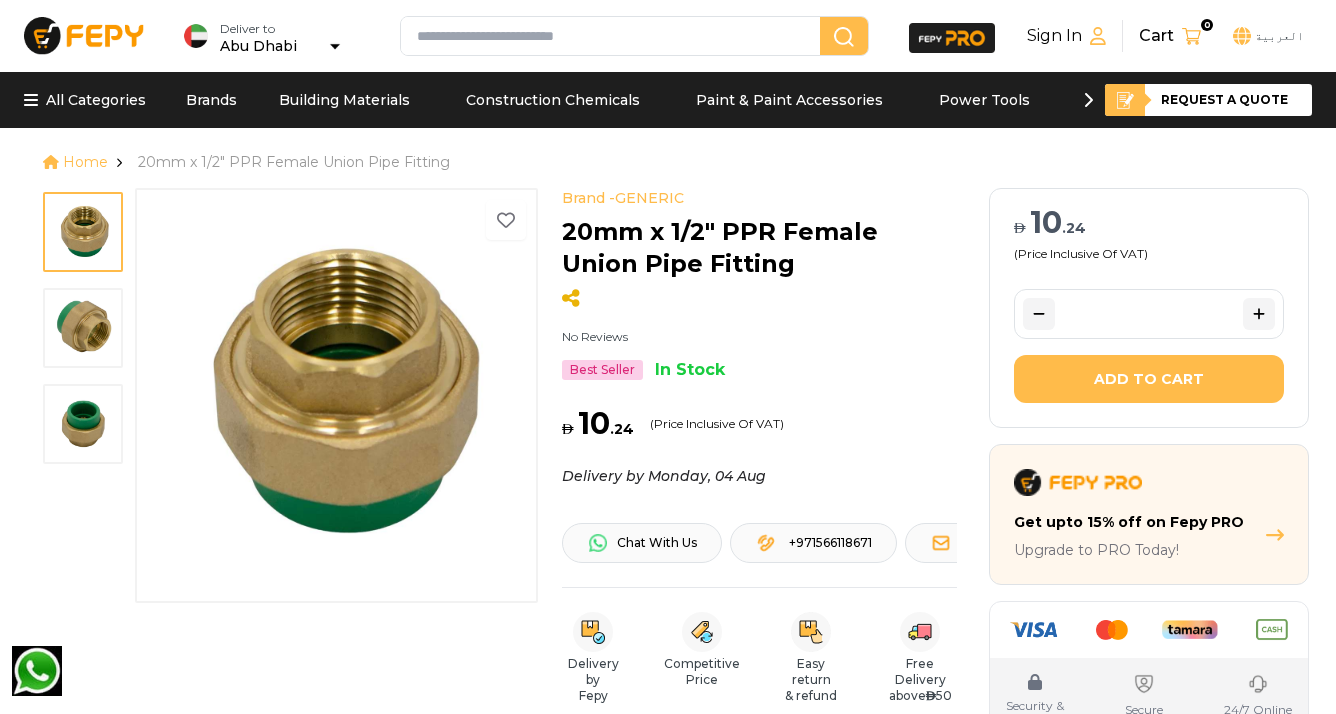 scroll, scrollTop: 0, scrollLeft: 0, axis: both 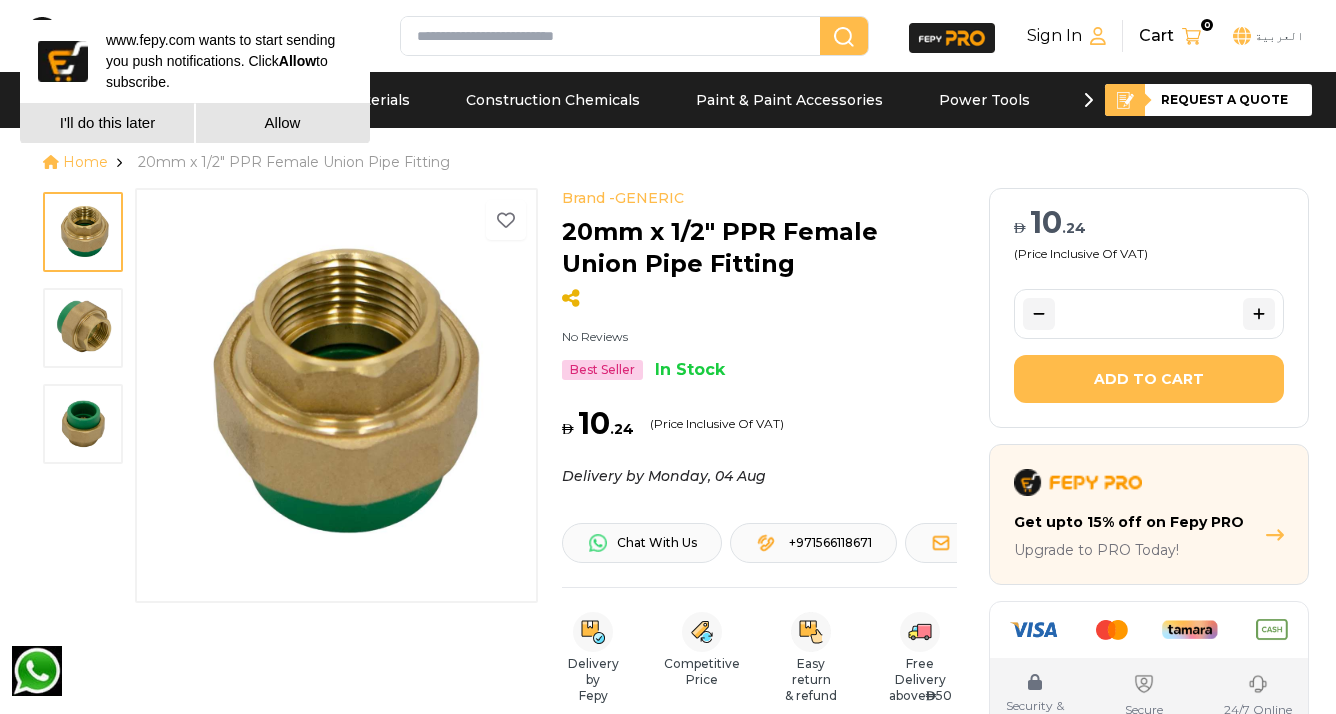 click at bounding box center [83, 424] 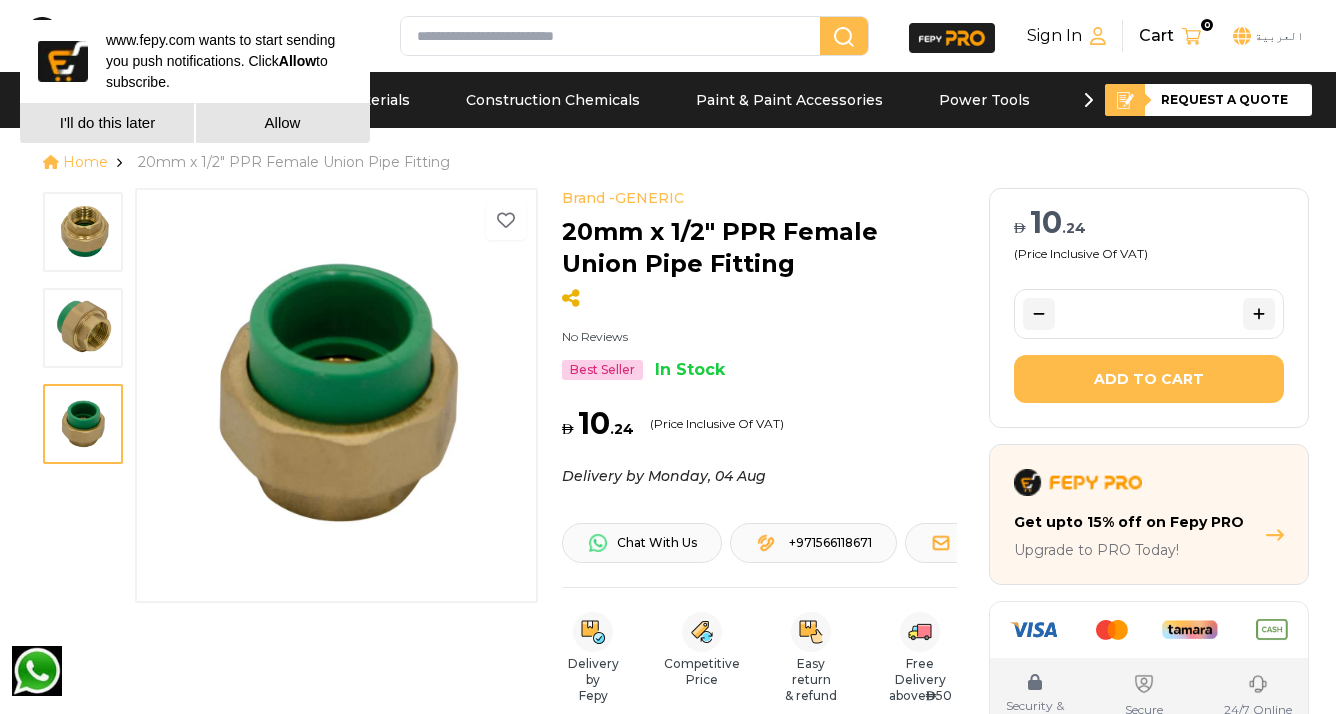 click at bounding box center (83, 232) 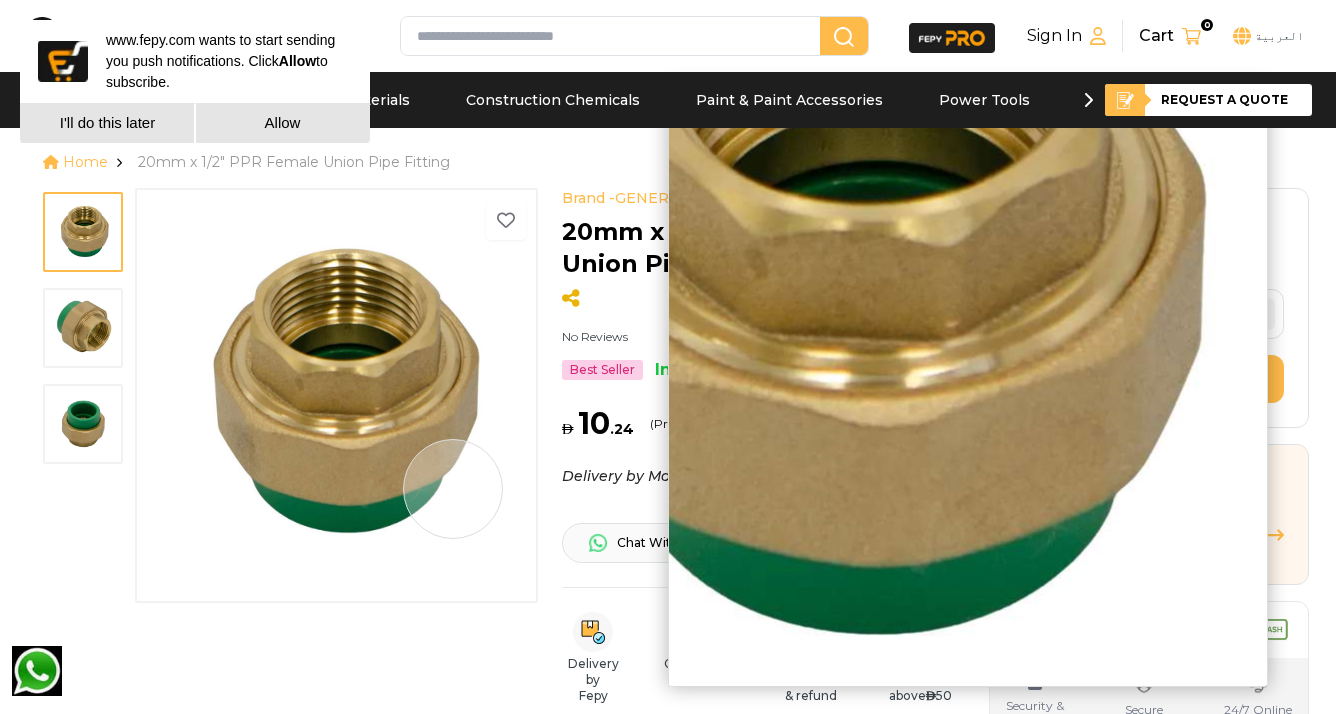type 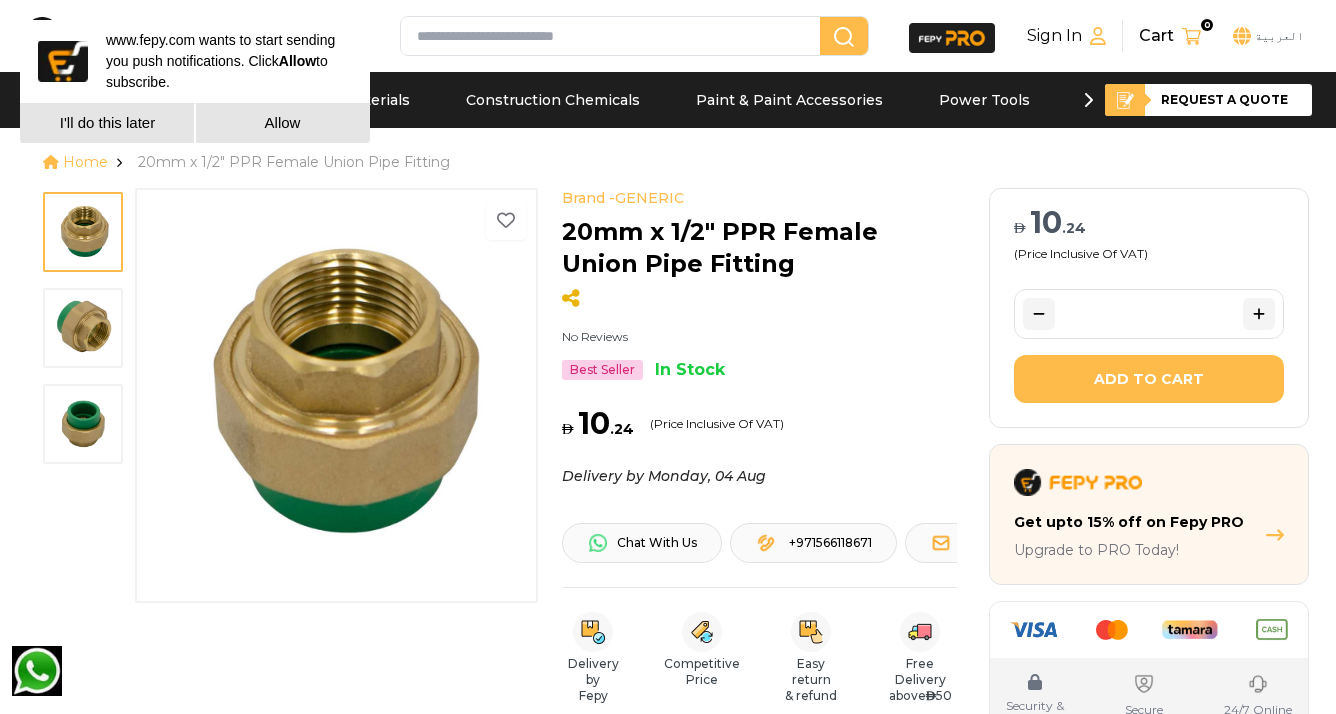 click at bounding box center [83, 424] 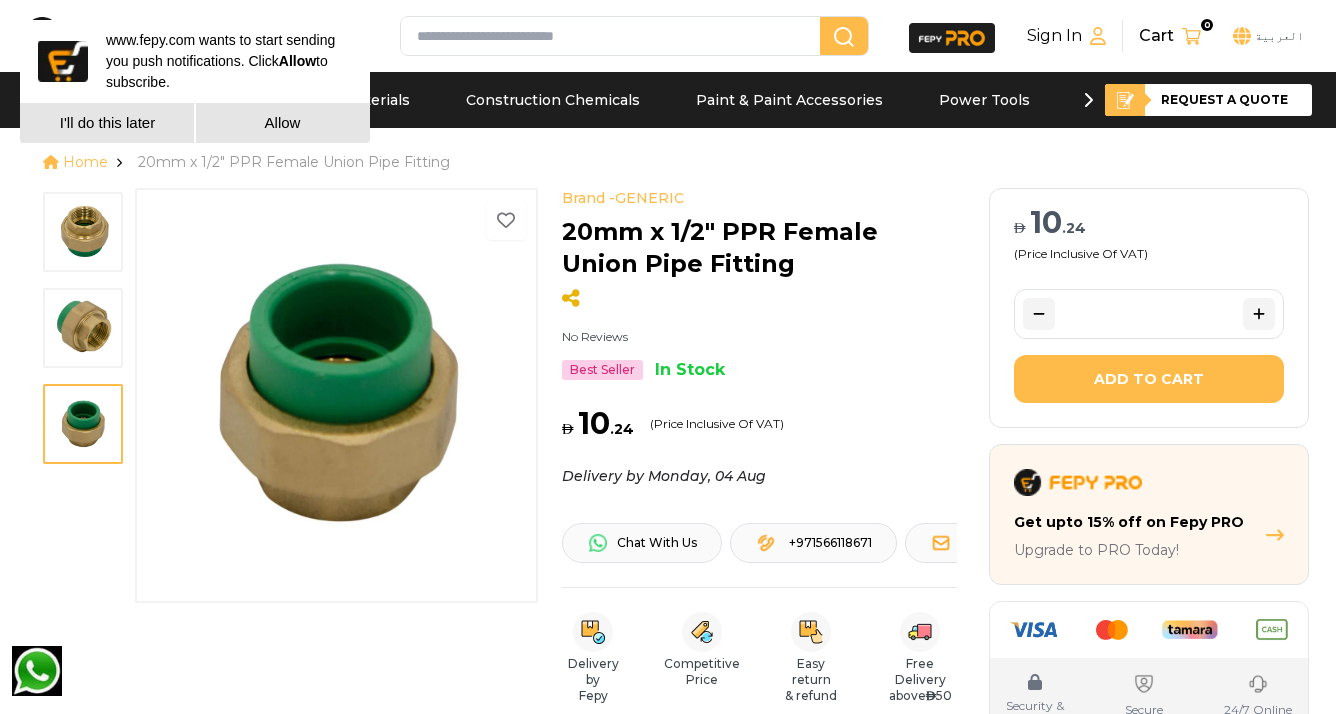 click at bounding box center (83, 328) 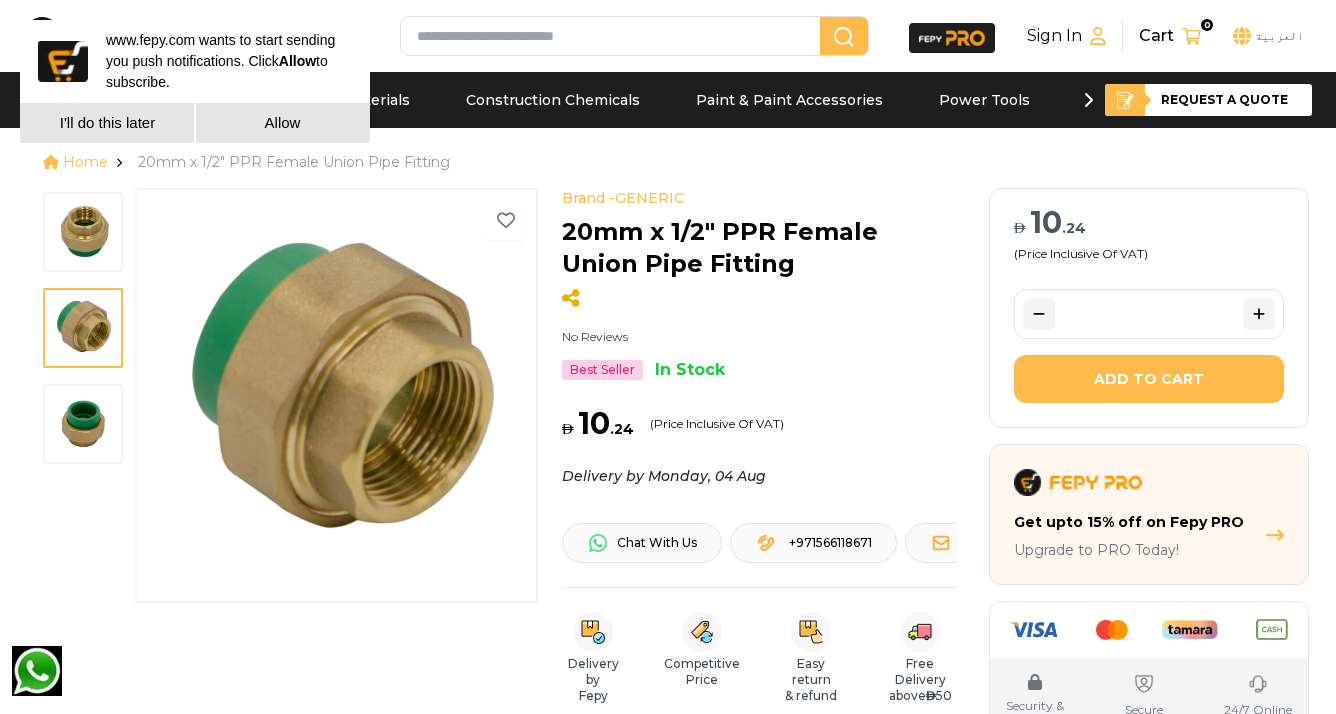type 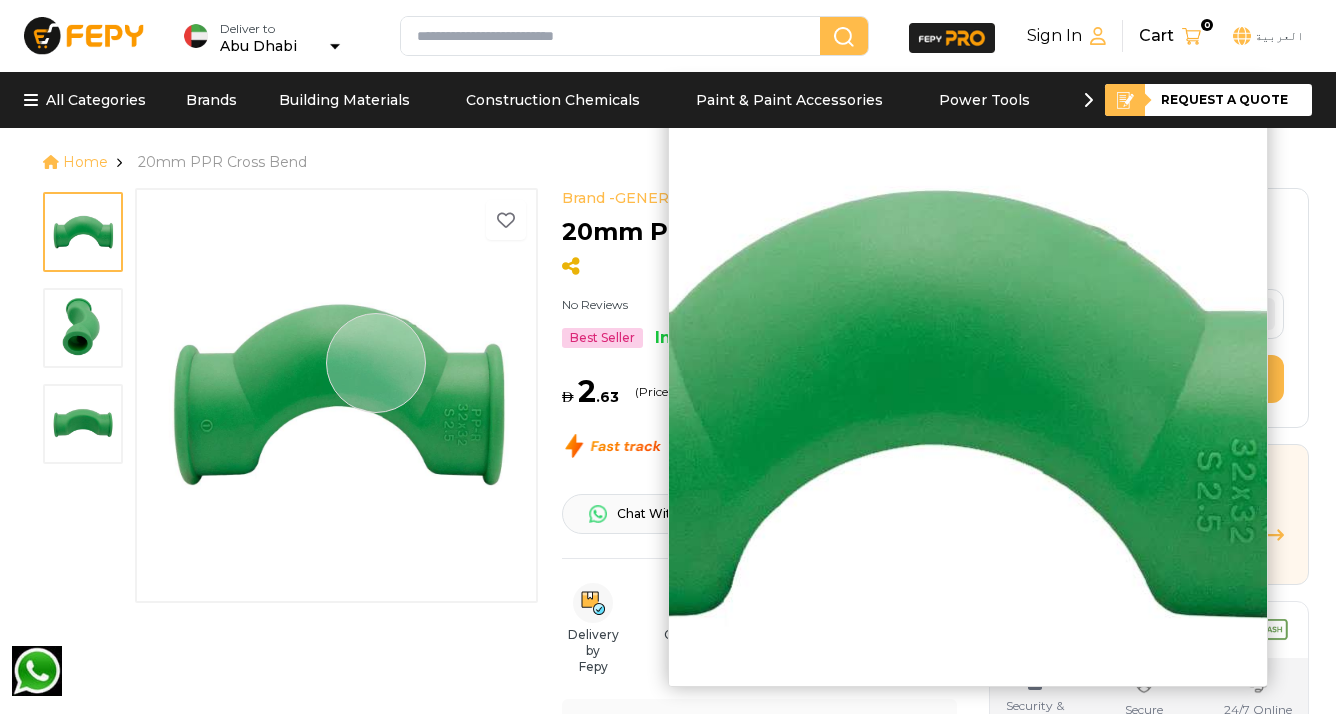 scroll, scrollTop: 0, scrollLeft: 0, axis: both 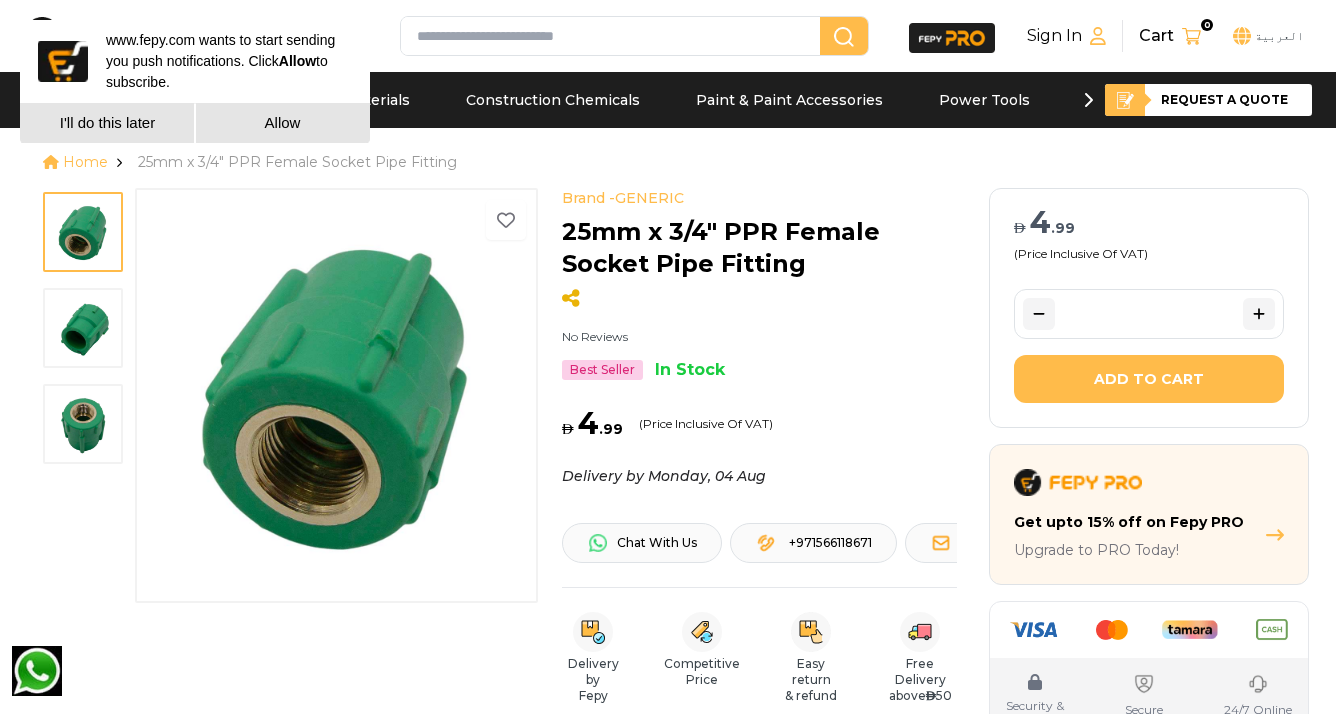 click at bounding box center (83, 328) 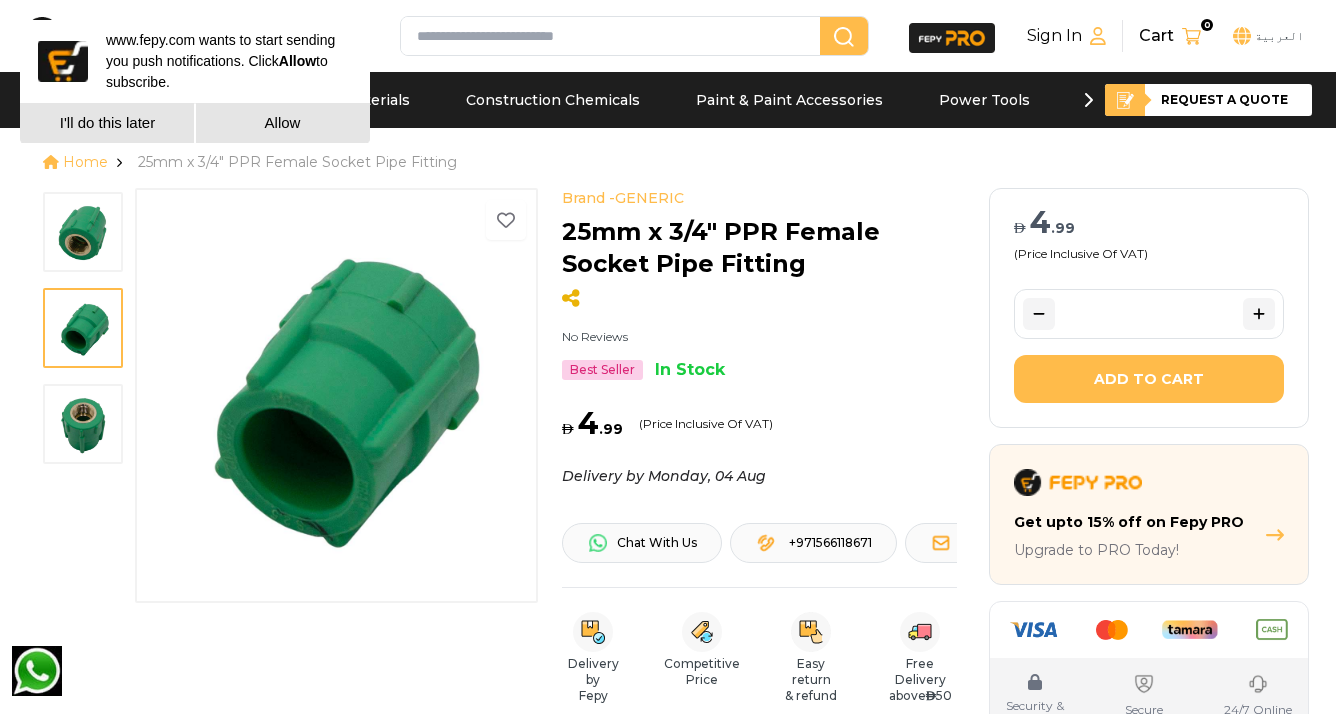 type 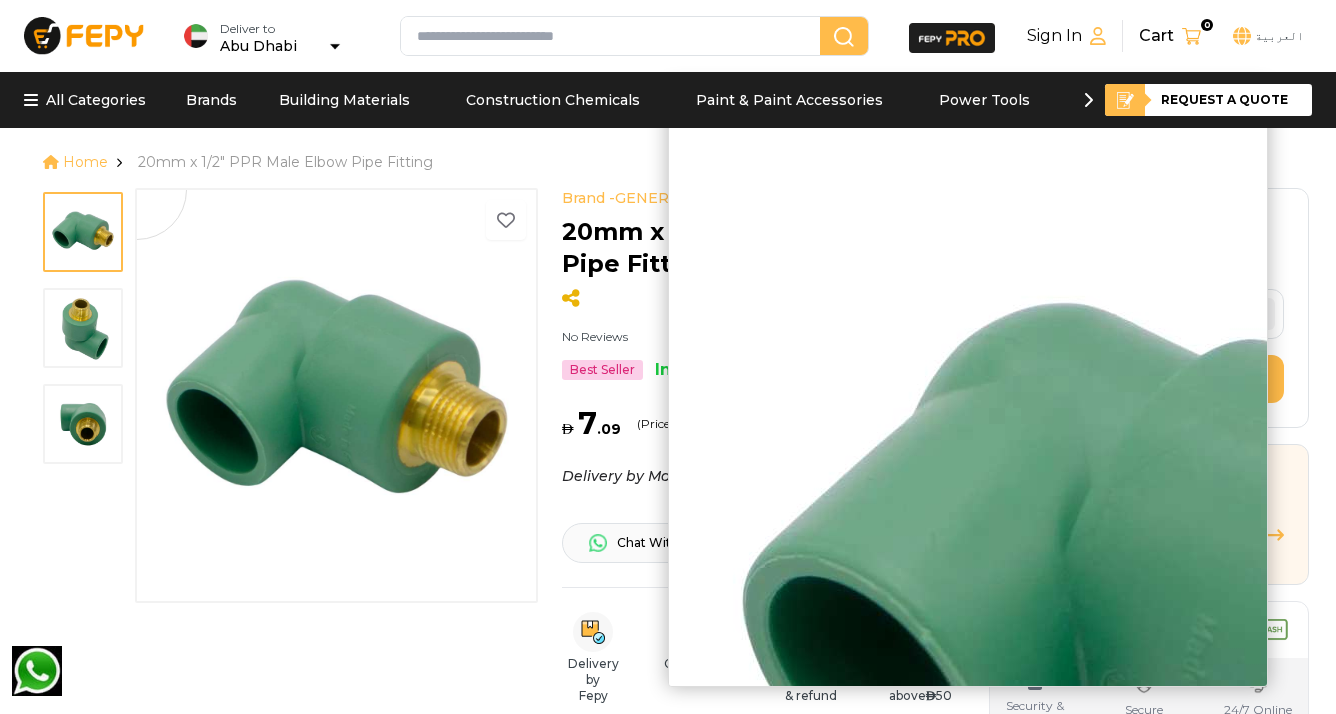 scroll, scrollTop: 0, scrollLeft: 0, axis: both 